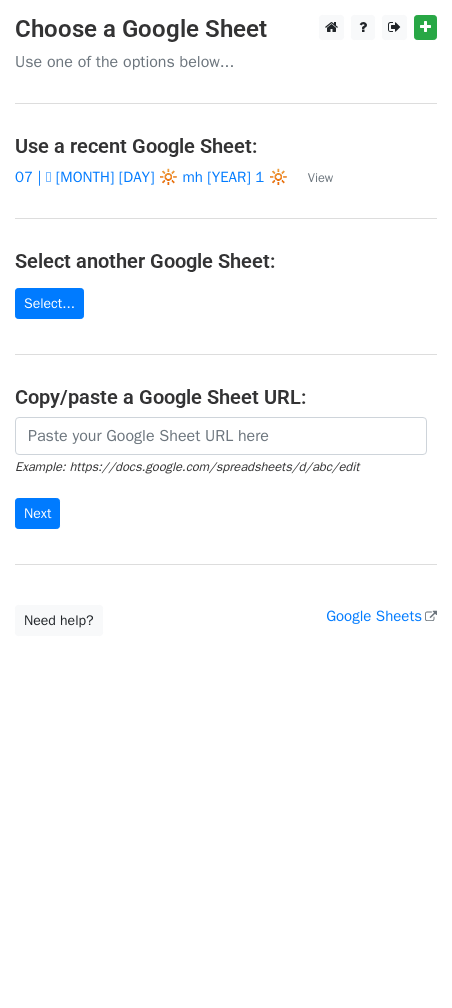 scroll, scrollTop: 0, scrollLeft: 0, axis: both 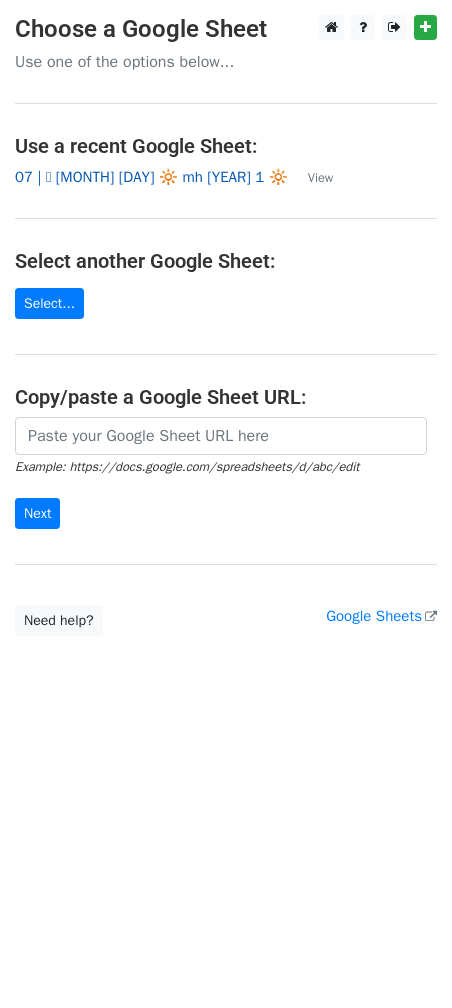 click on "07 | 🩷 [MONTH] [DAY] 🔆 mh [YEAR] 1 🔆" at bounding box center (151, 177) 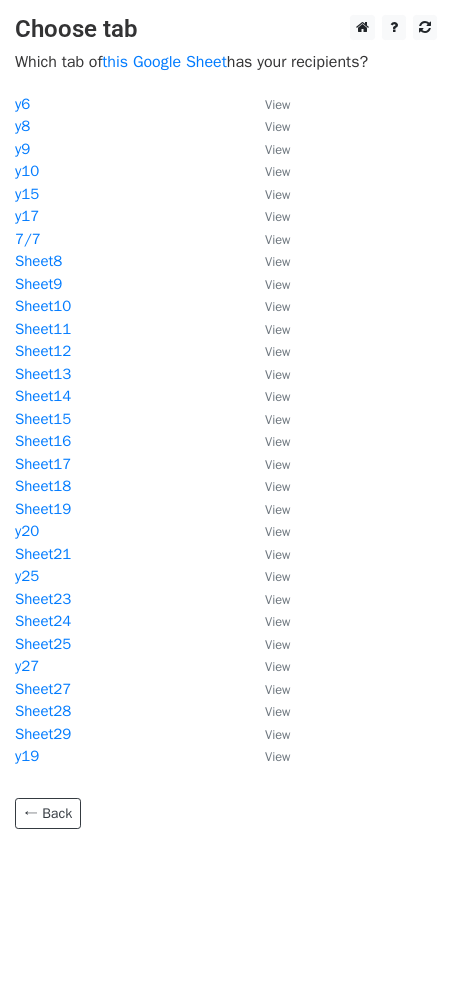 scroll, scrollTop: 0, scrollLeft: 0, axis: both 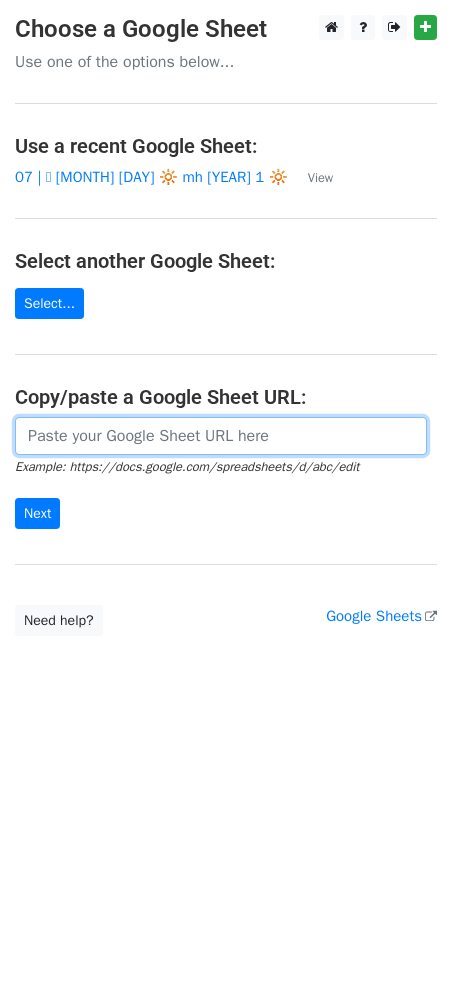 click at bounding box center [221, 436] 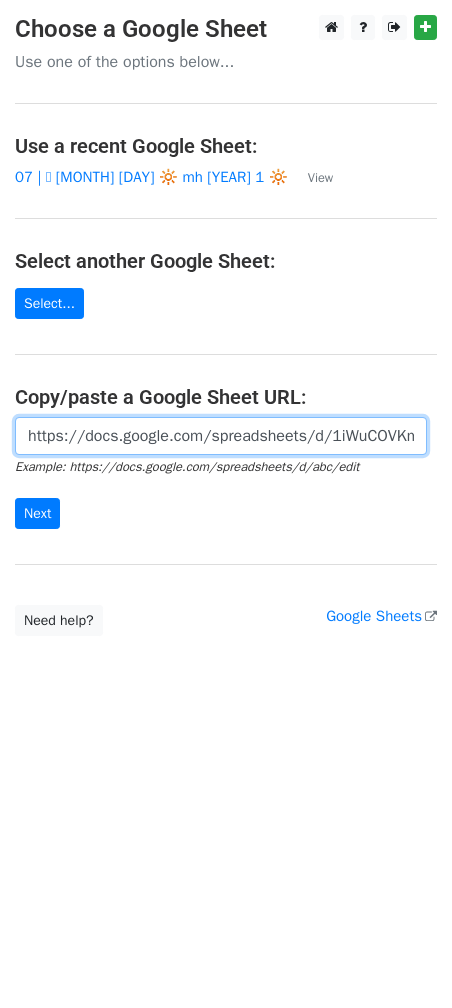 scroll, scrollTop: 0, scrollLeft: 450, axis: horizontal 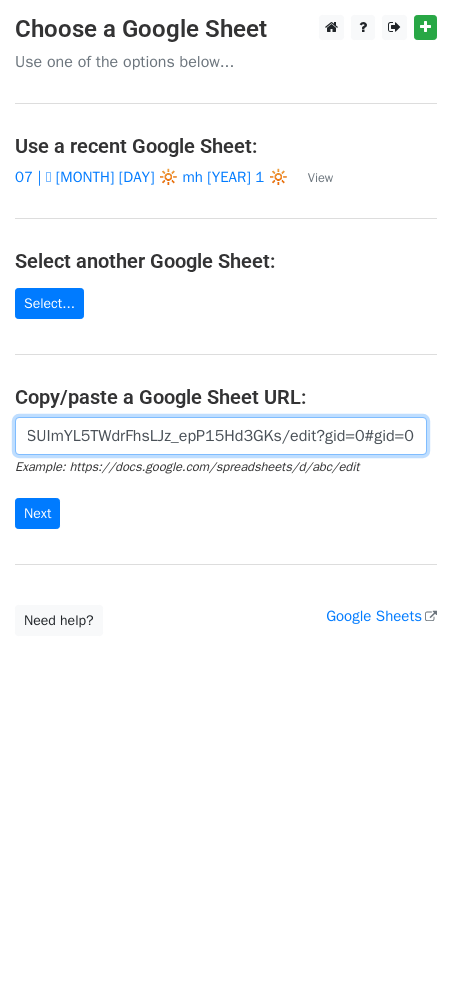 type on "https://docs.google.com/spreadsheets/d/1iWuCOVKmuiin6xSUImYL5TWdrFhsLJz_epP15Hd3GKs/edit?gid=0#gid=0" 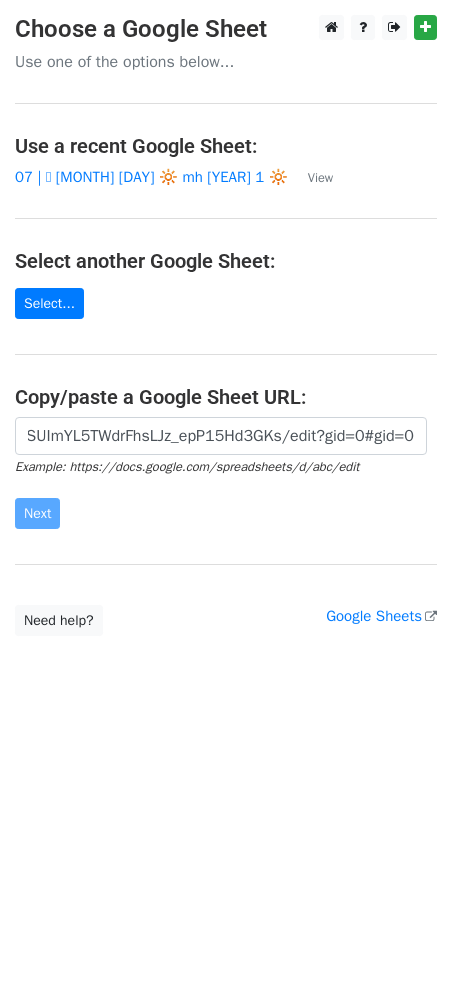 scroll, scrollTop: 0, scrollLeft: 0, axis: both 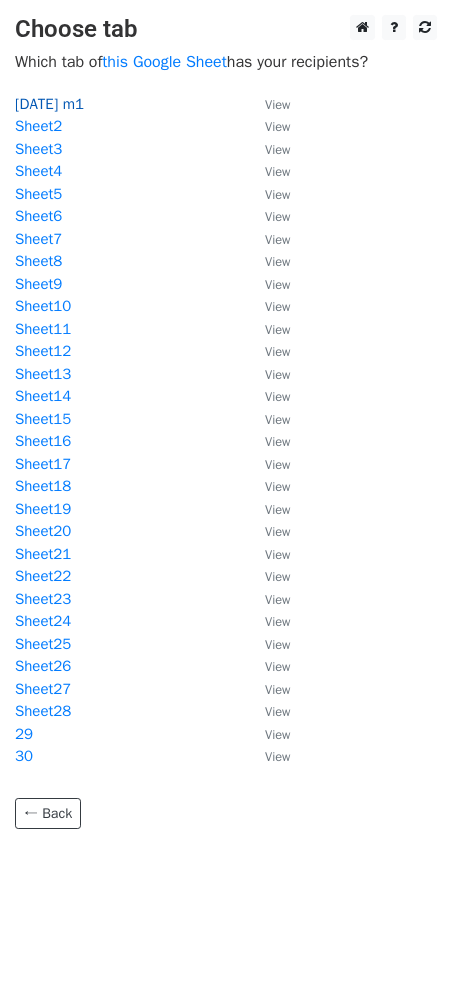 click on "8/1 m1" at bounding box center [49, 104] 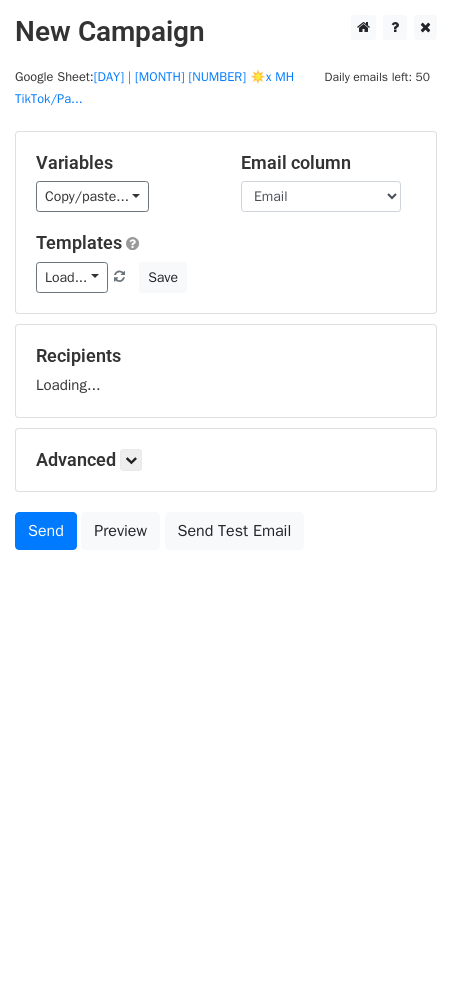 scroll, scrollTop: 0, scrollLeft: 0, axis: both 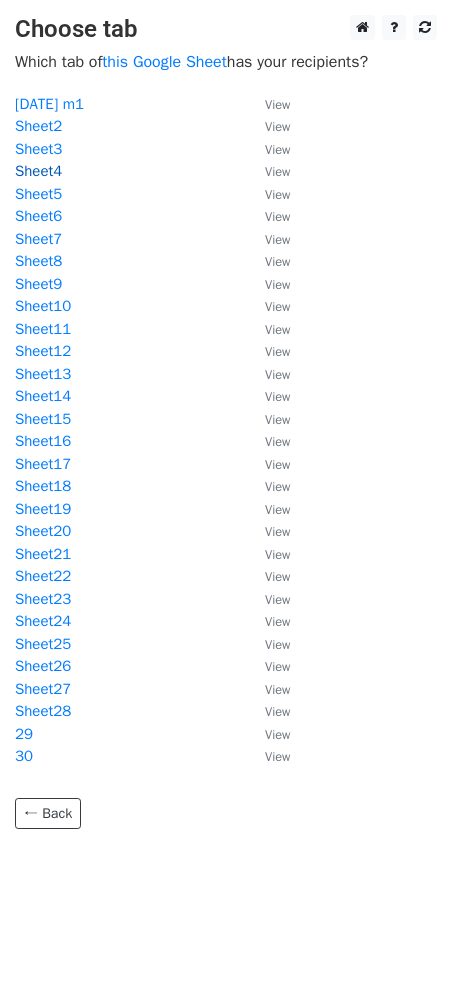 click on "Sheet4" at bounding box center (38, 171) 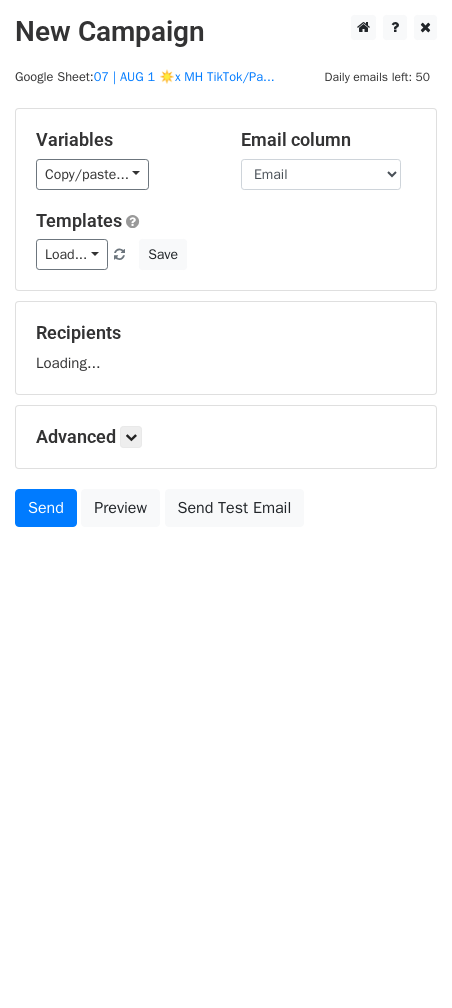 scroll, scrollTop: 0, scrollLeft: 0, axis: both 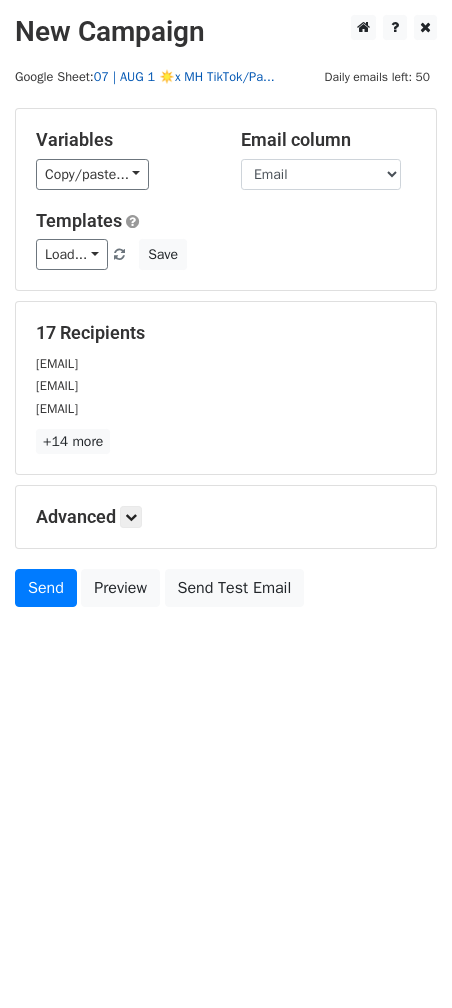 click on "07 | AUG 1 ☀️x MH TikTok/Pa..." at bounding box center (184, 77) 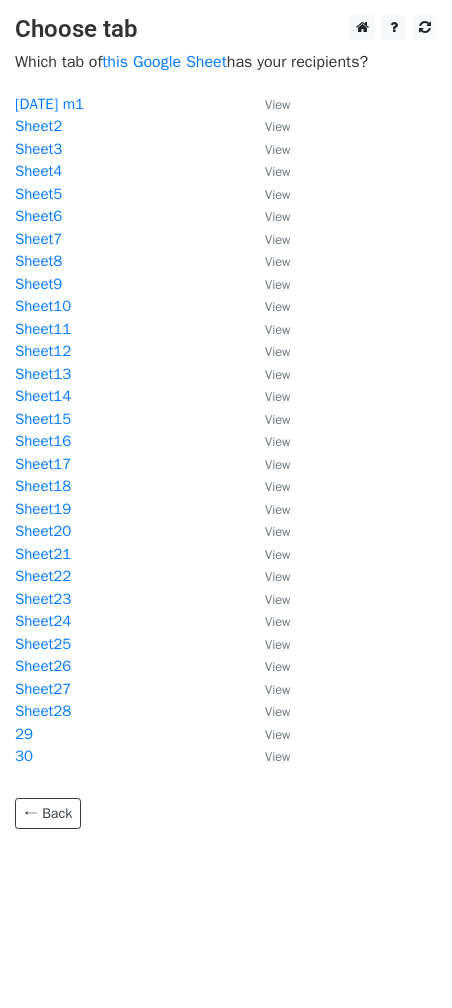 scroll, scrollTop: 0, scrollLeft: 0, axis: both 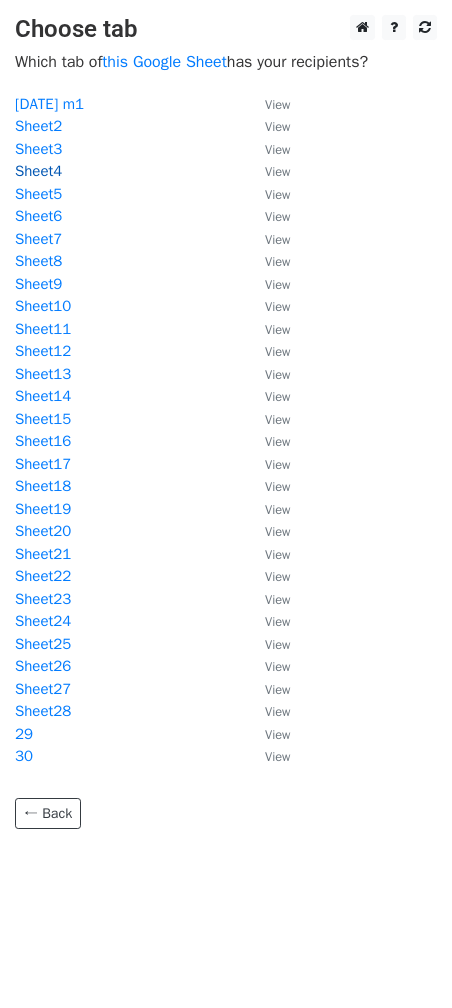 click on "Sheet4" at bounding box center [38, 171] 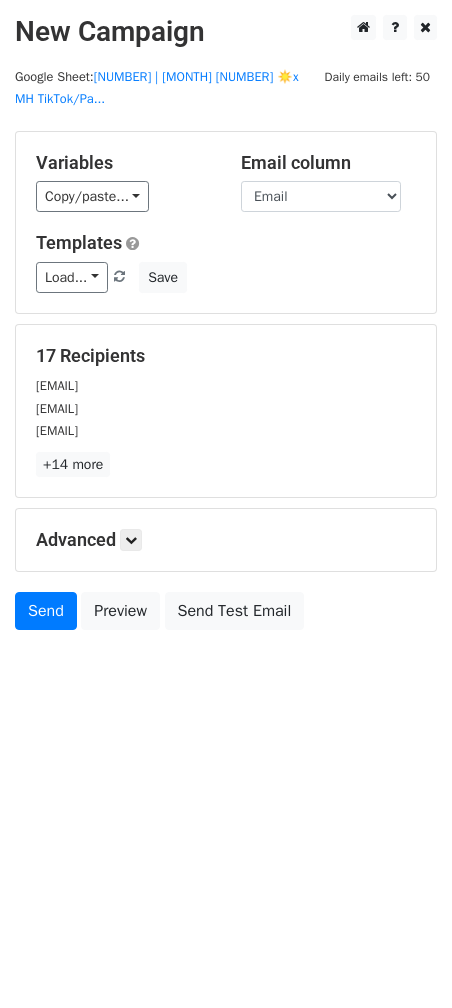 scroll, scrollTop: 0, scrollLeft: 0, axis: both 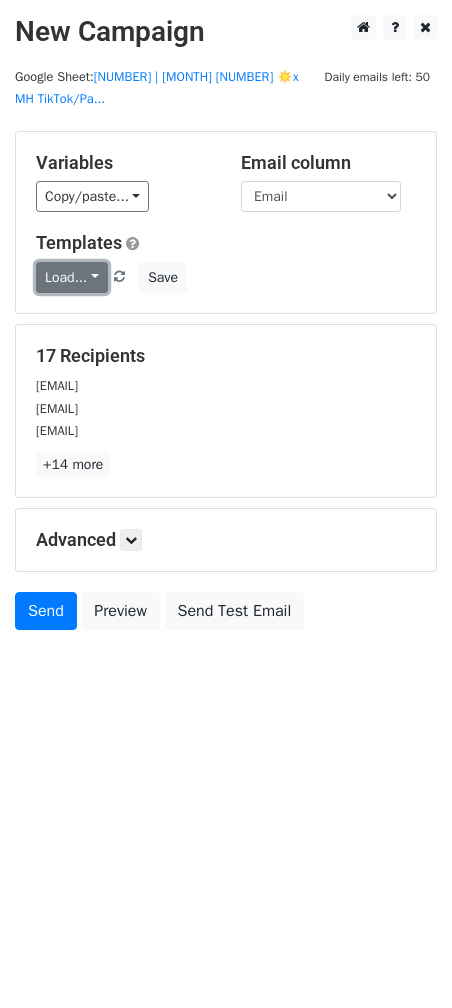 click on "Load..." at bounding box center (72, 277) 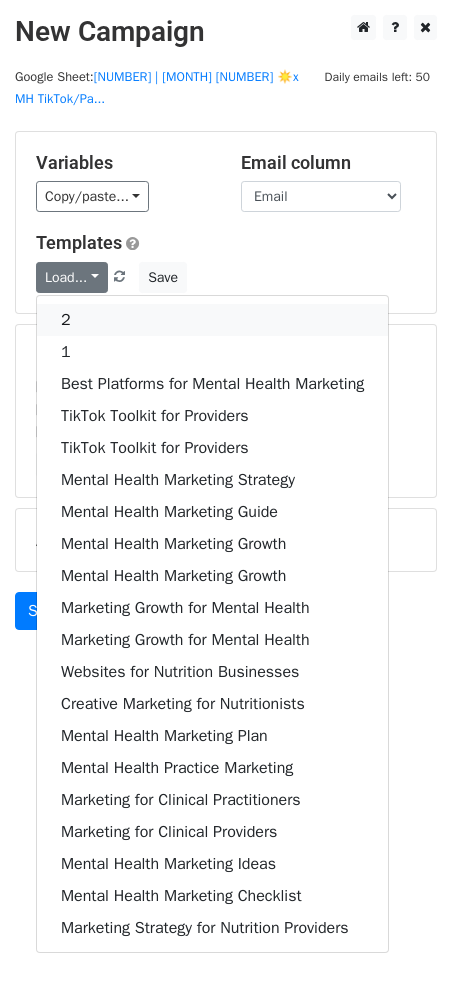 click on "2" at bounding box center [212, 320] 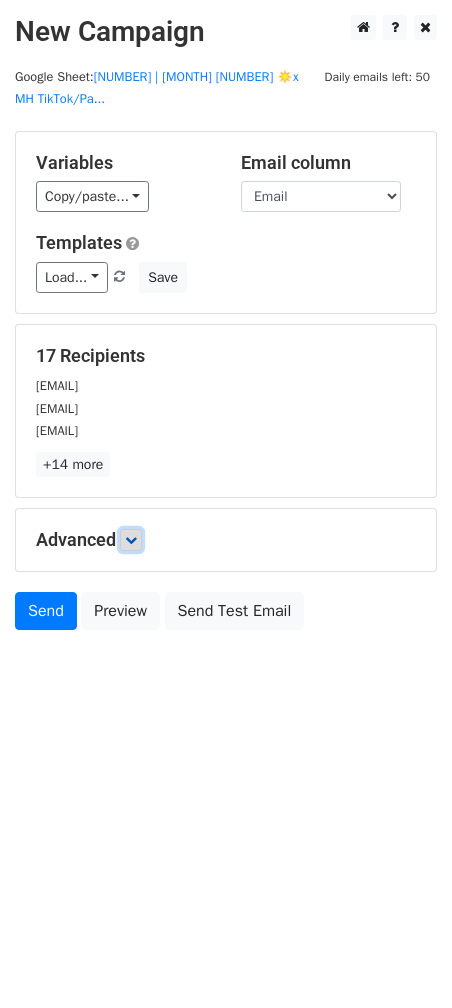 click at bounding box center (131, 540) 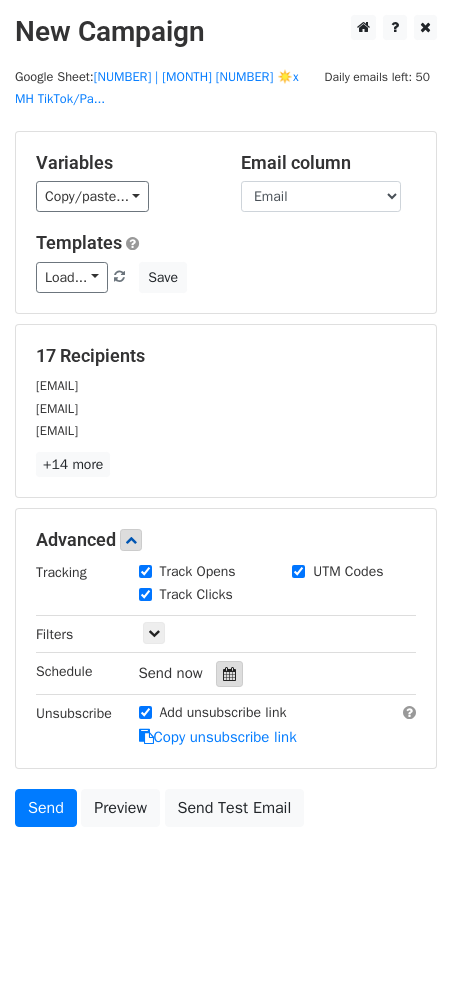 click at bounding box center [229, 674] 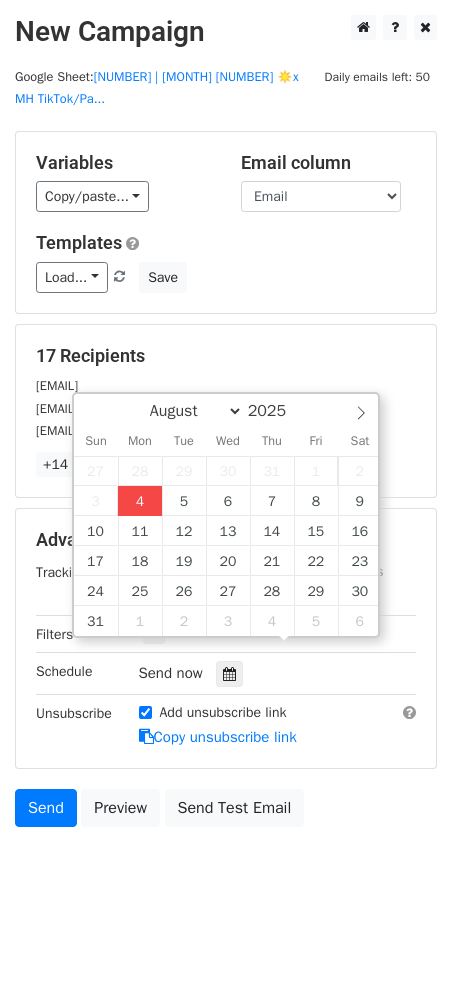 type on "2025-08-04 12:36" 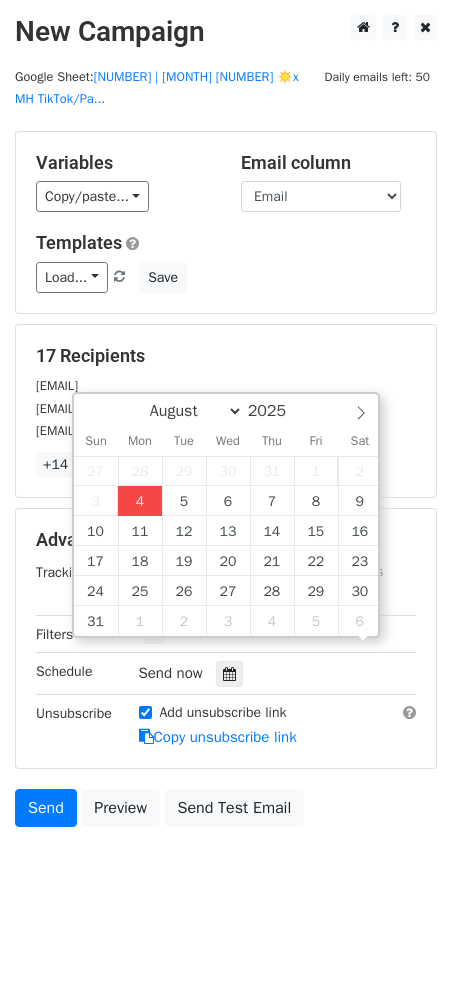 scroll, scrollTop: 0, scrollLeft: 0, axis: both 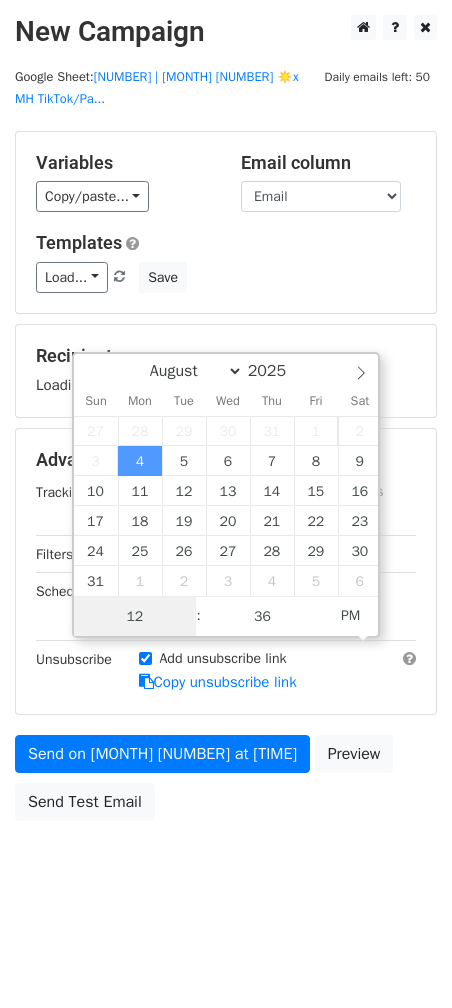 type on "4" 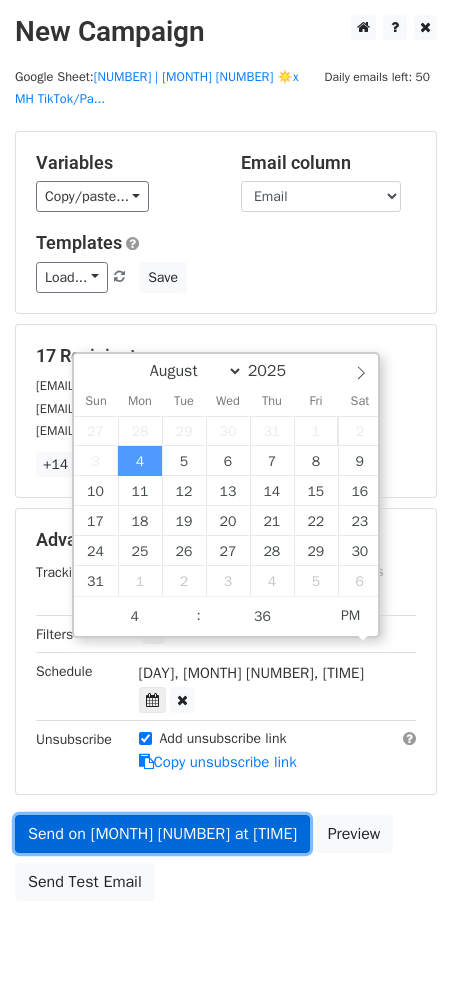 type on "2025-08-04 16:36" 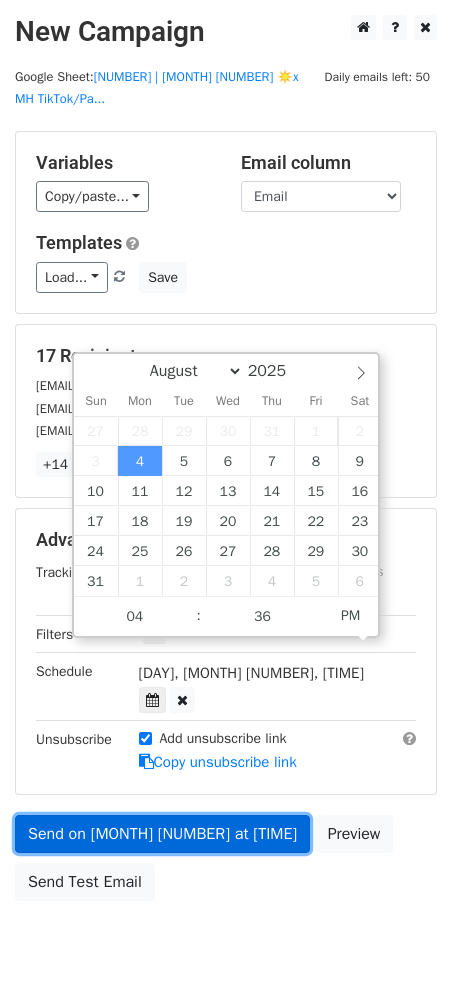 click on "Send on Aug 4 at 12:36pm" at bounding box center (162, 834) 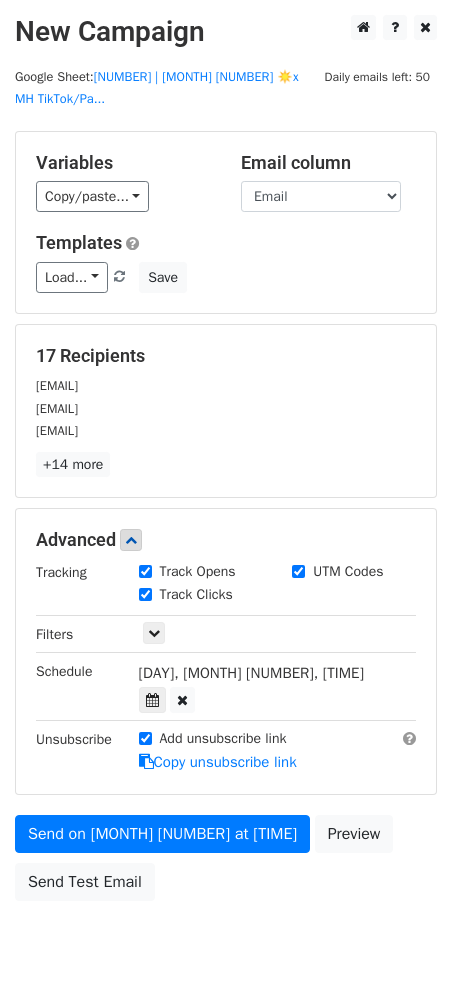 click on "Unsubscribe" at bounding box center (72, 751) 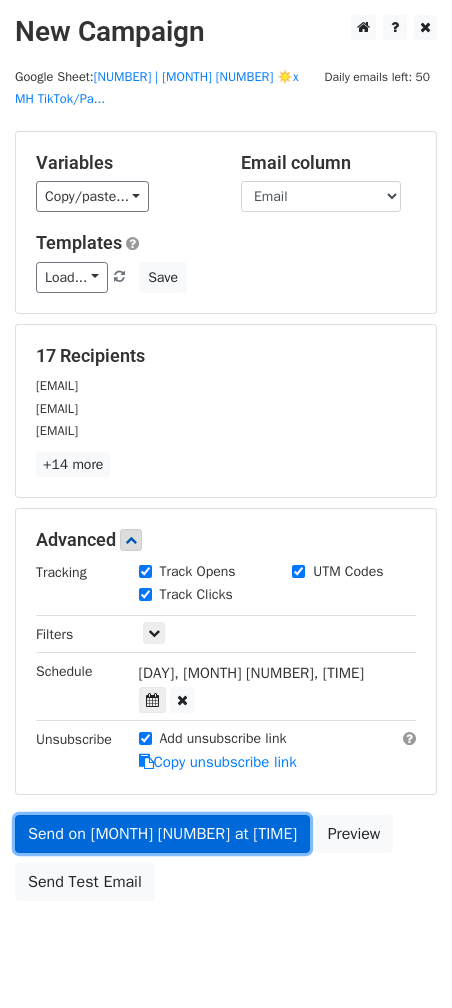 click on "Send on Aug 4 at 4:36pm" at bounding box center [162, 834] 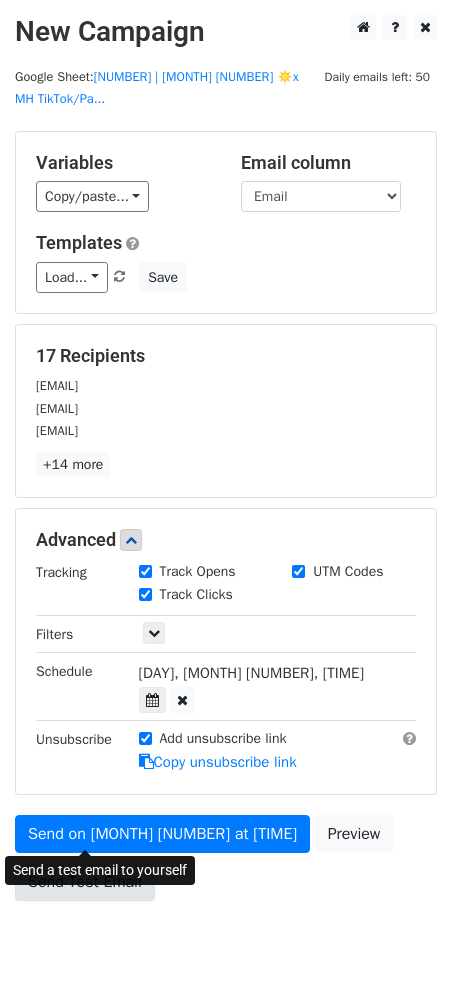 click on "Send Test Email" at bounding box center (85, 882) 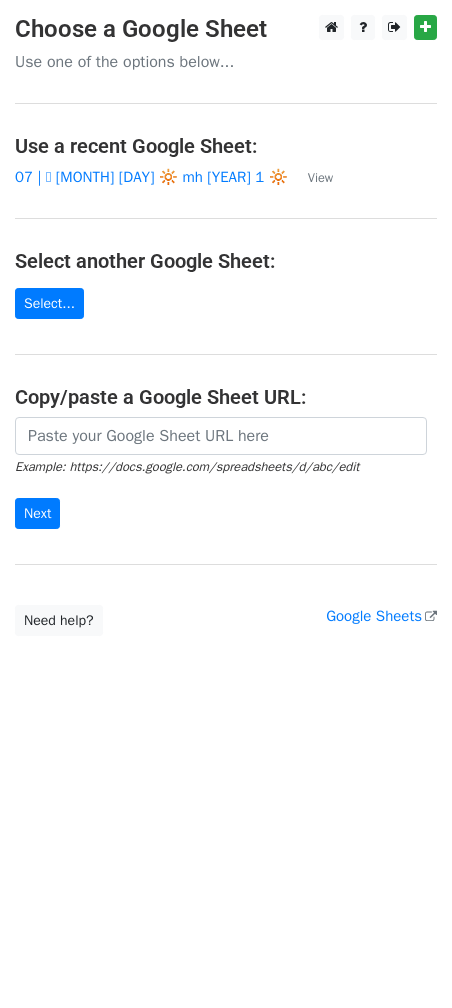 scroll, scrollTop: 0, scrollLeft: 0, axis: both 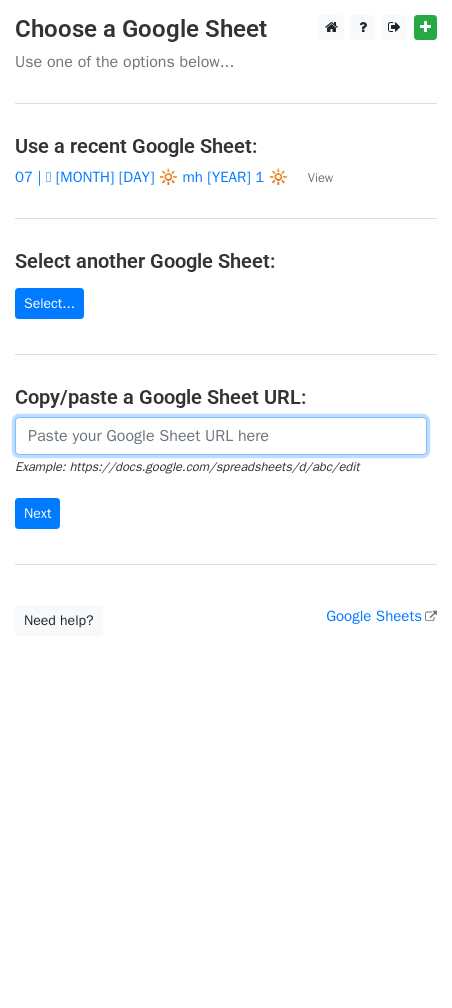 click at bounding box center [221, 436] 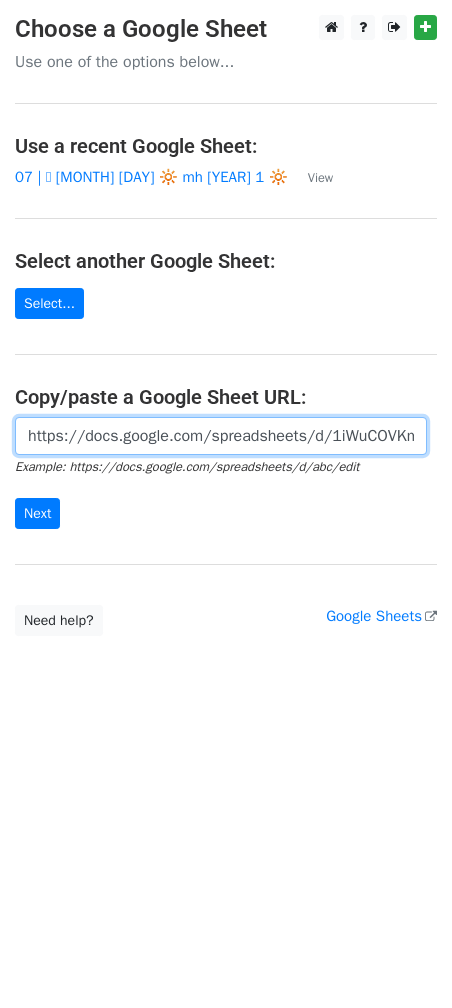 scroll, scrollTop: 0, scrollLeft: 450, axis: horizontal 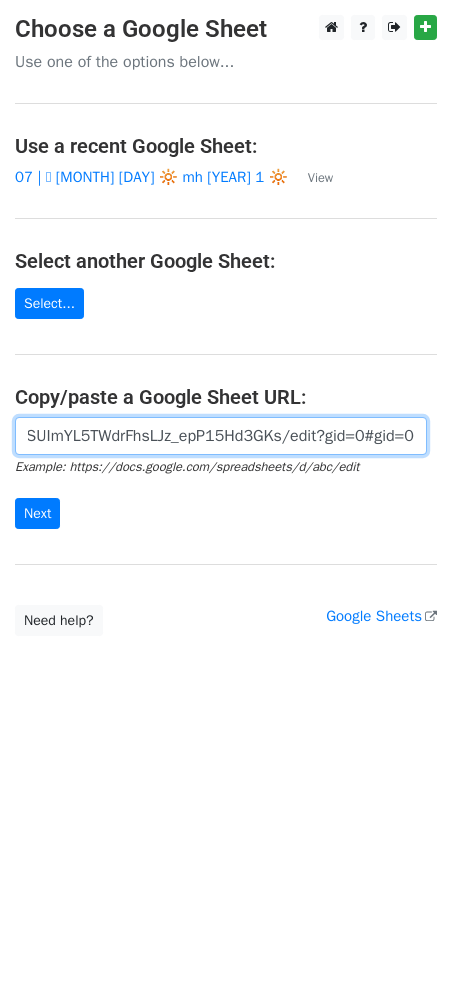 type on "https://docs.google.com/spreadsheets/d/1iWuCOVKmuiin6xSUImYL5TWdrFhsLJz_epP15Hd3GKs/edit?gid=0#gid=0" 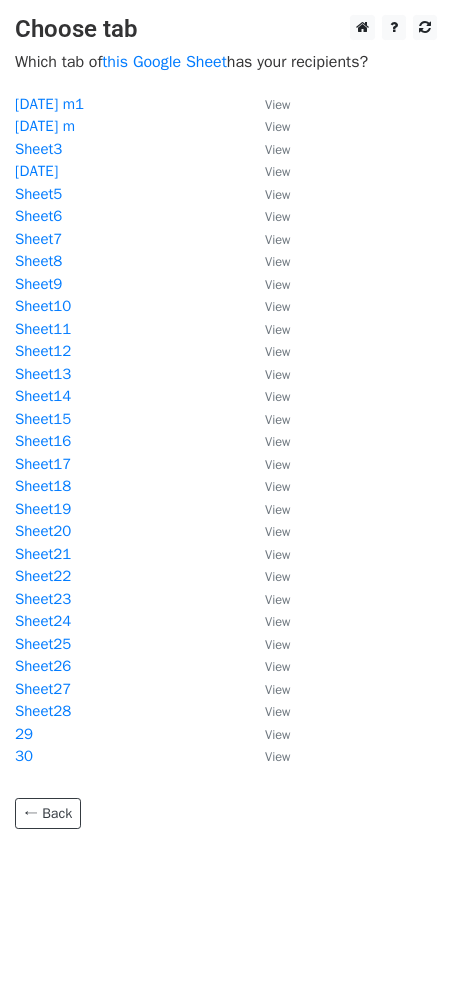 scroll, scrollTop: 0, scrollLeft: 0, axis: both 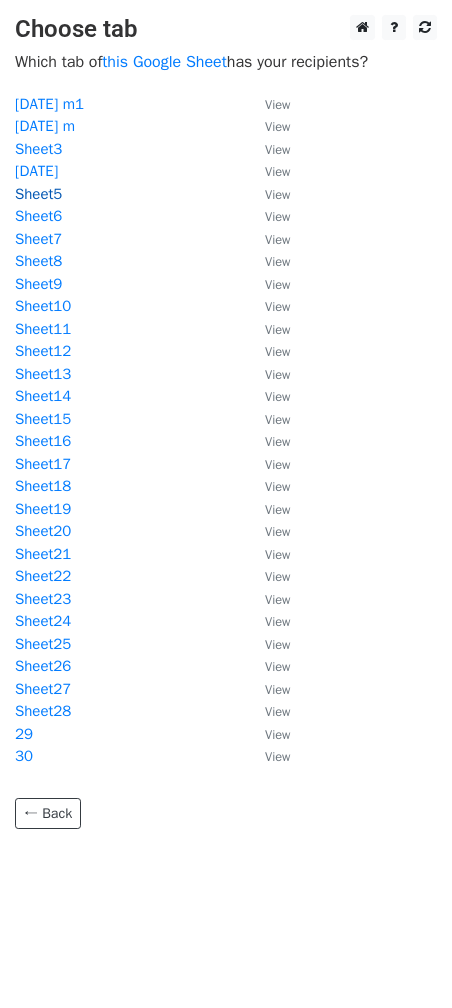 click on "Sheet5" at bounding box center (38, 194) 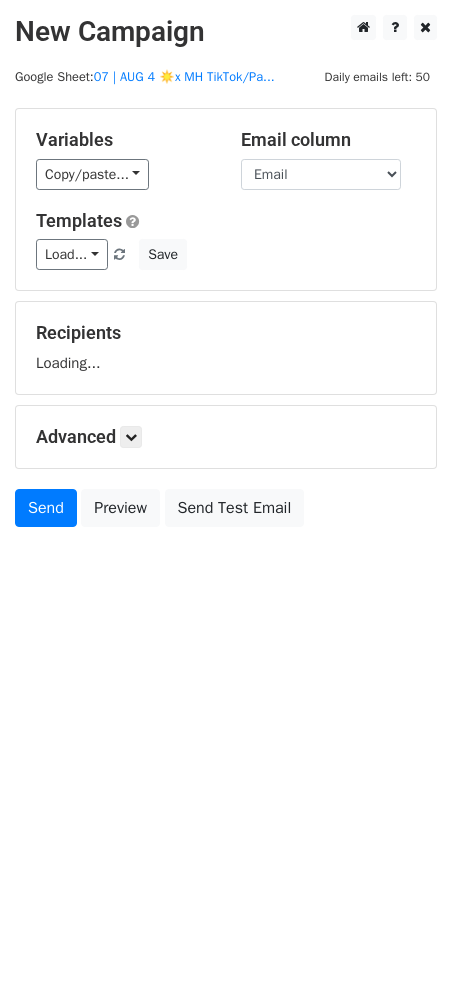 scroll, scrollTop: 0, scrollLeft: 0, axis: both 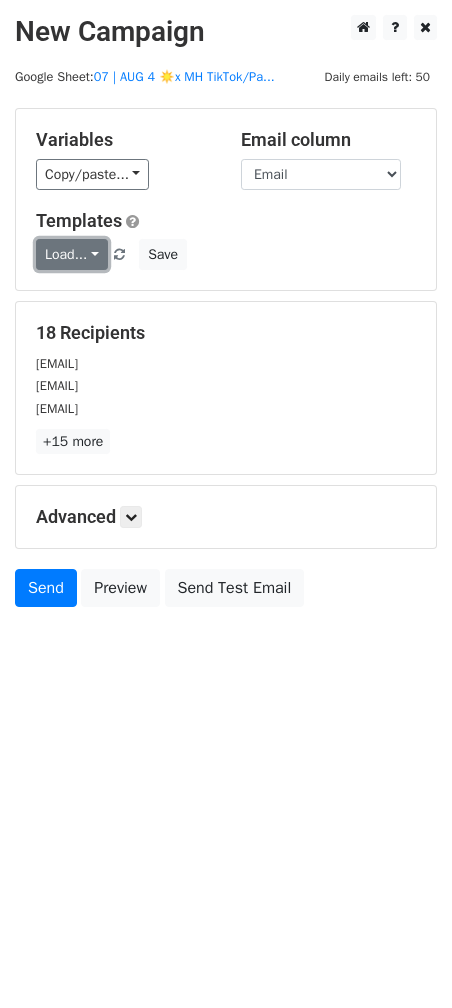 click on "Load..." at bounding box center (72, 254) 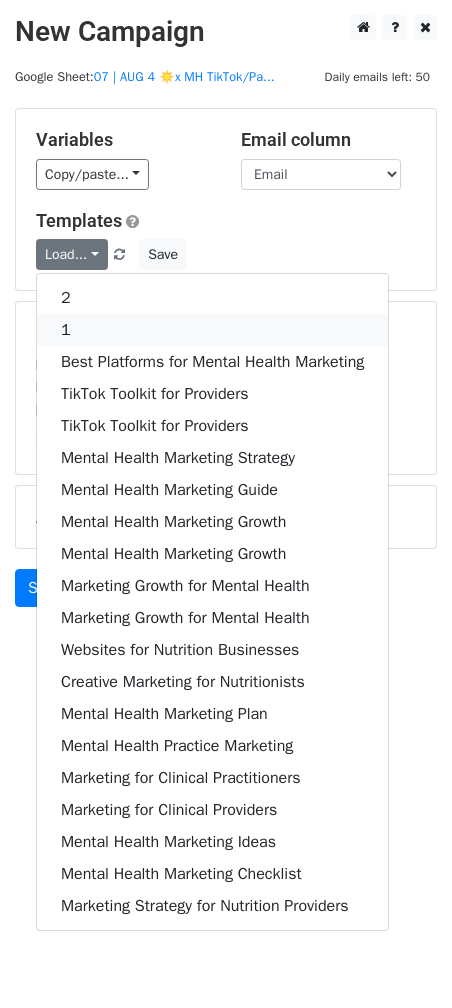 click on "1" at bounding box center (212, 330) 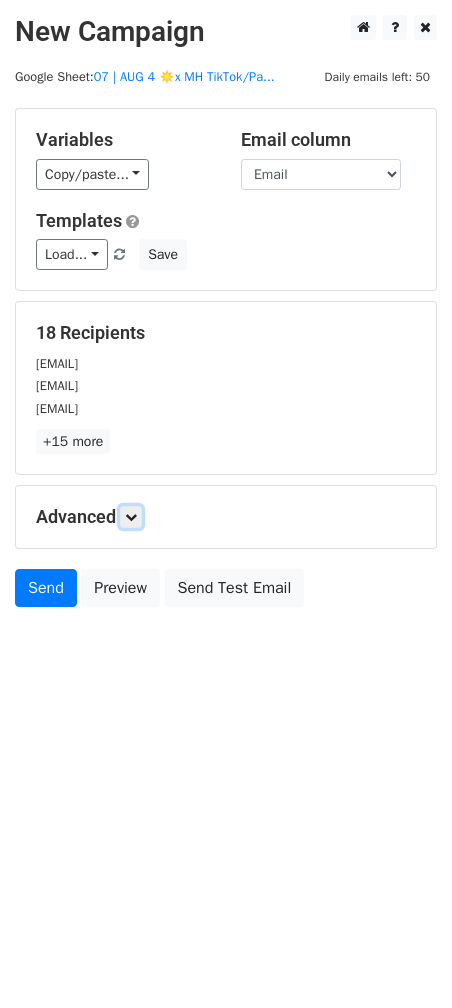 drag, startPoint x: 126, startPoint y: 509, endPoint x: 141, endPoint y: 528, distance: 24.207438 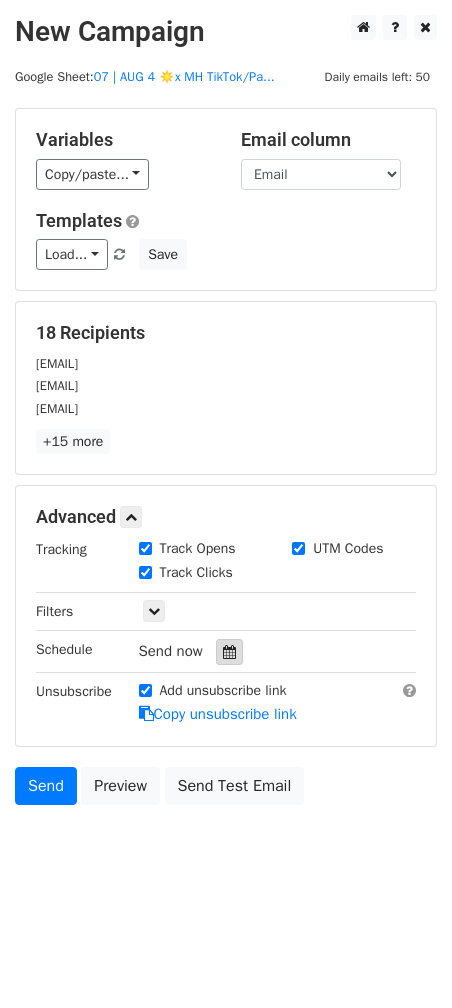 click at bounding box center [229, 652] 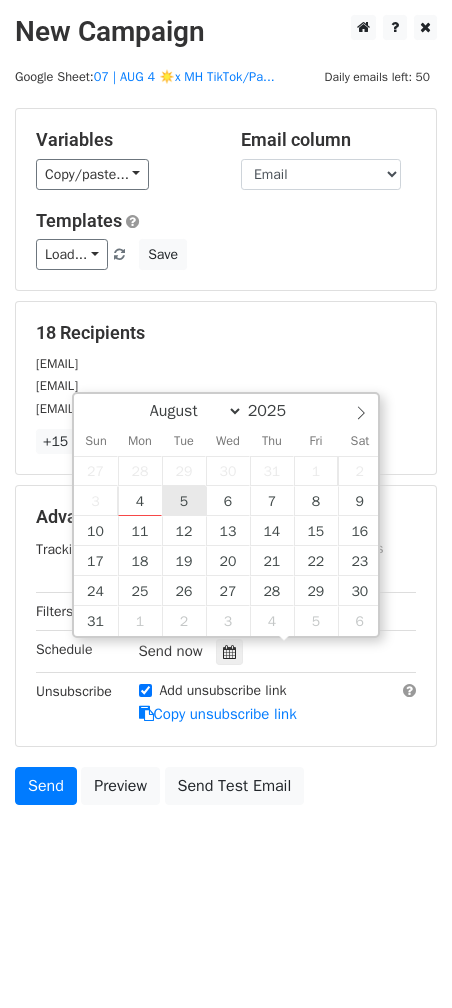 type on "2025-08-05 12:00" 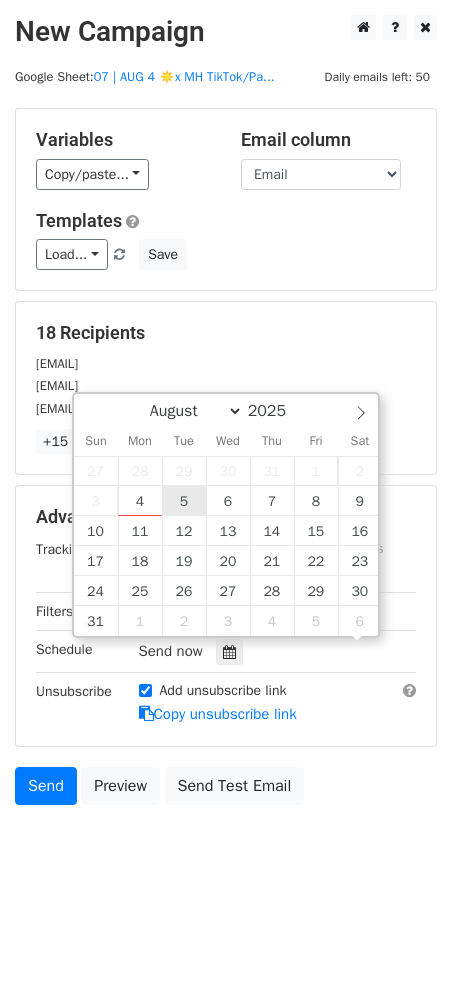 scroll, scrollTop: 0, scrollLeft: 0, axis: both 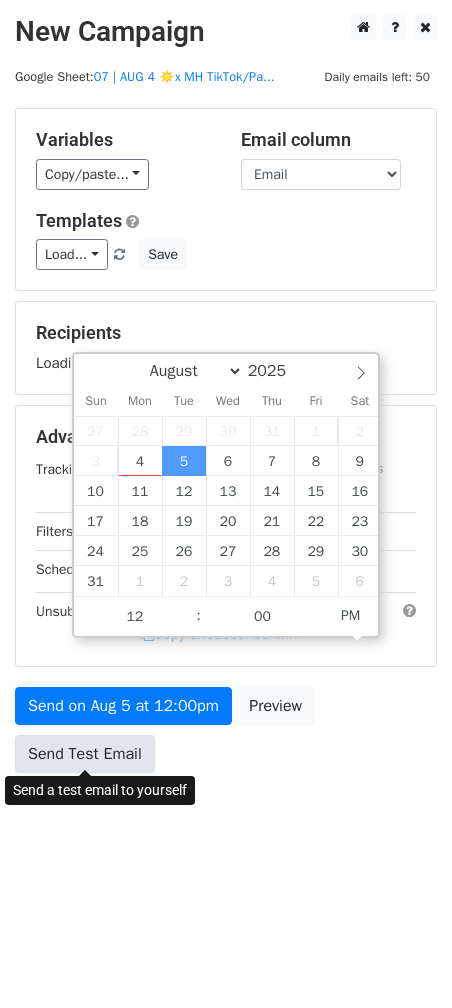 click on "Send Test Email" at bounding box center [85, 754] 